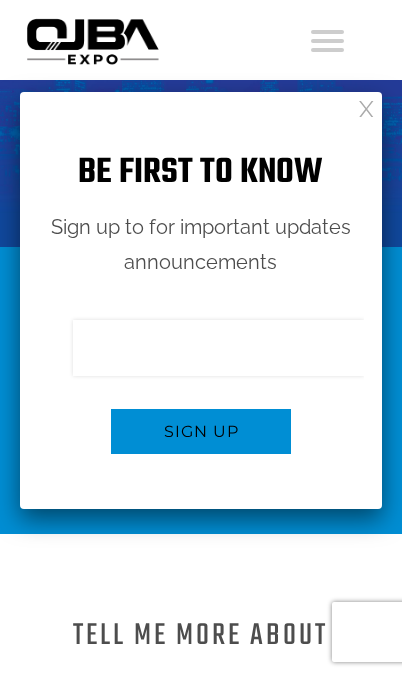 scroll, scrollTop: 0, scrollLeft: 0, axis: both 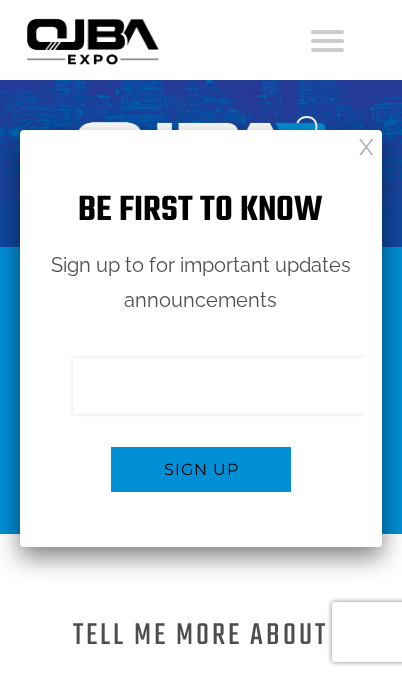 click at bounding box center (366, 145) 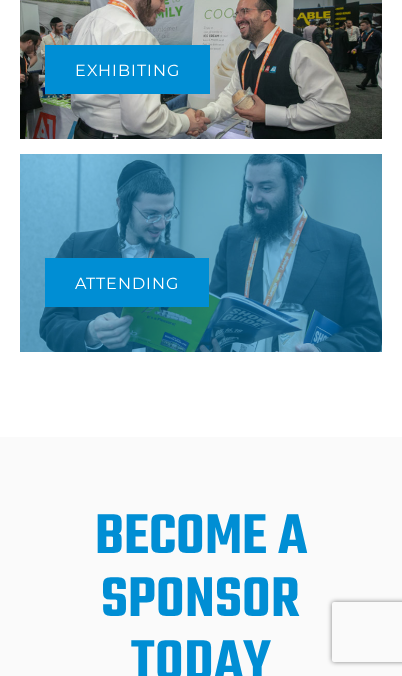 scroll, scrollTop: 750, scrollLeft: 0, axis: vertical 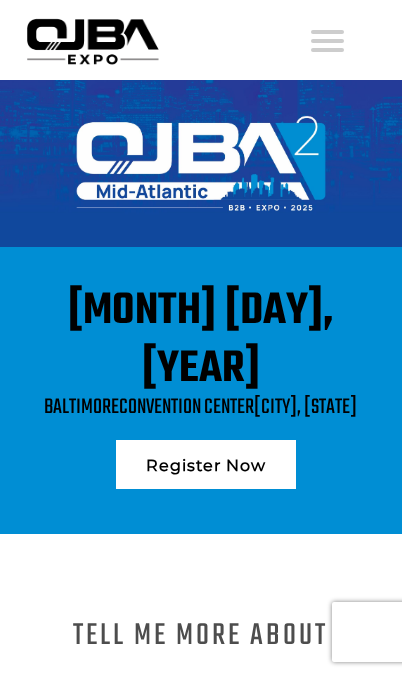 click on "Register Now" at bounding box center [206, 464] 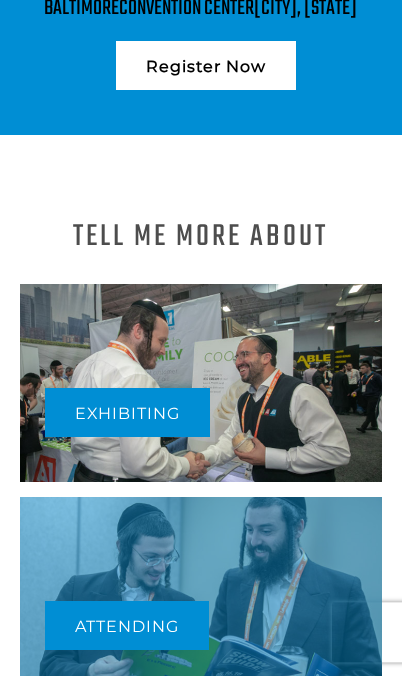 scroll, scrollTop: 341, scrollLeft: 0, axis: vertical 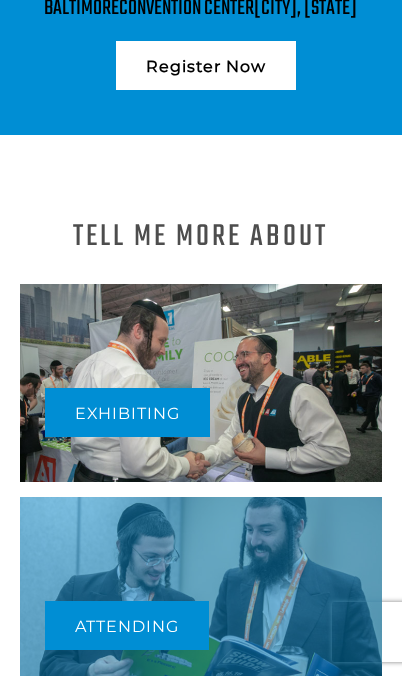 click on "Exhibiting" at bounding box center (127, 412) 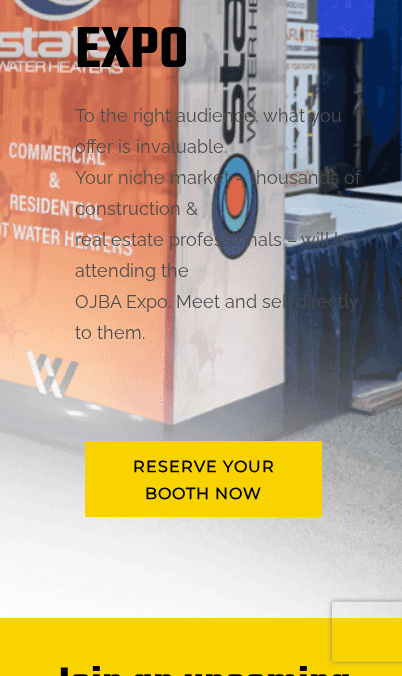 scroll, scrollTop: 577, scrollLeft: 0, axis: vertical 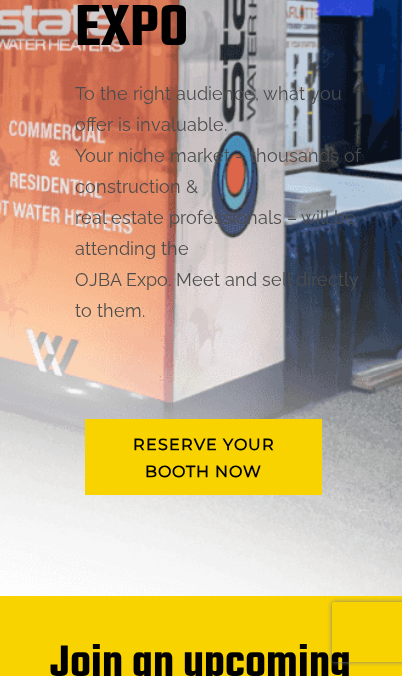 click on "RESERVE YOUR BOOTH NOW" at bounding box center (203, 457) 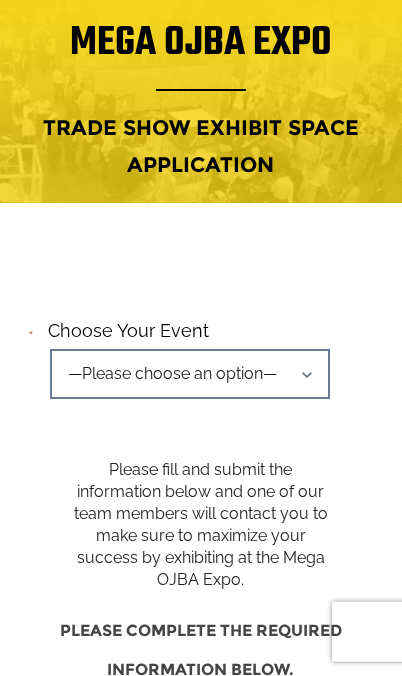 scroll, scrollTop: 113, scrollLeft: 0, axis: vertical 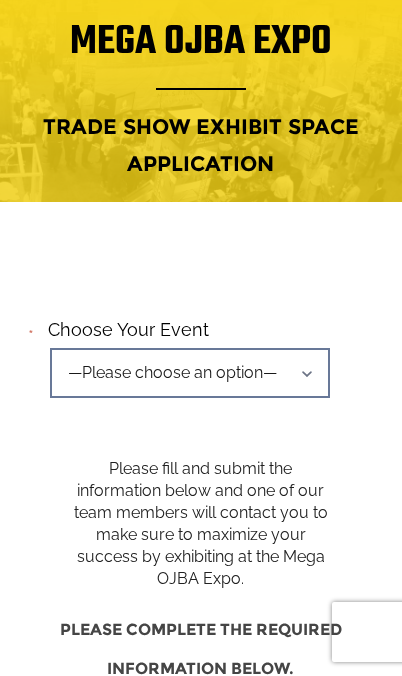 click on "—Please choose an option—" at bounding box center [190, 372] 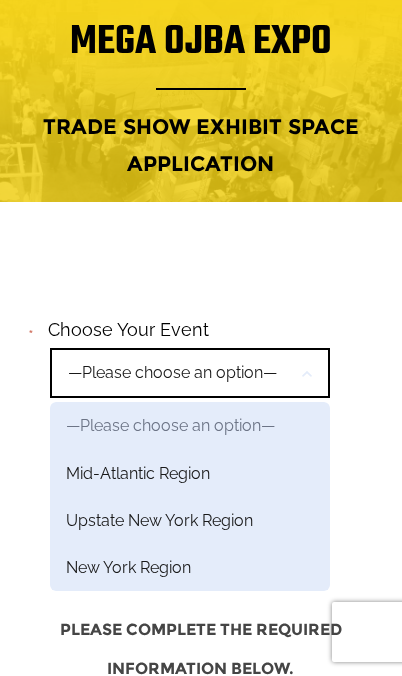 click on "—Please choose an option—" at bounding box center [190, 372] 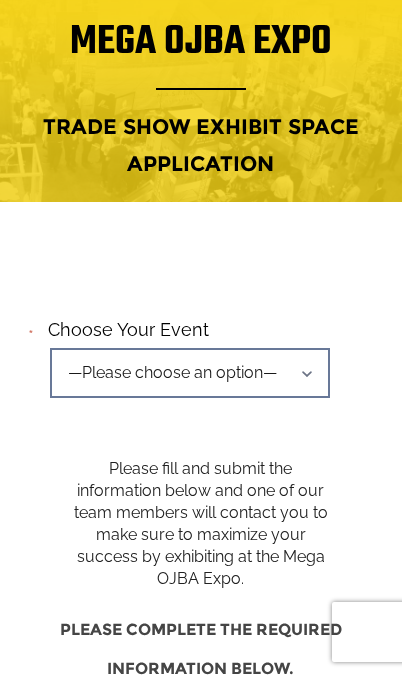 click on "—Please choose an option—" at bounding box center [190, 372] 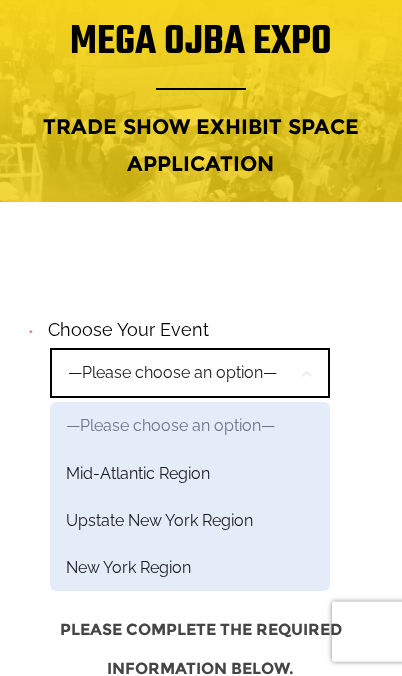 scroll, scrollTop: 114, scrollLeft: 0, axis: vertical 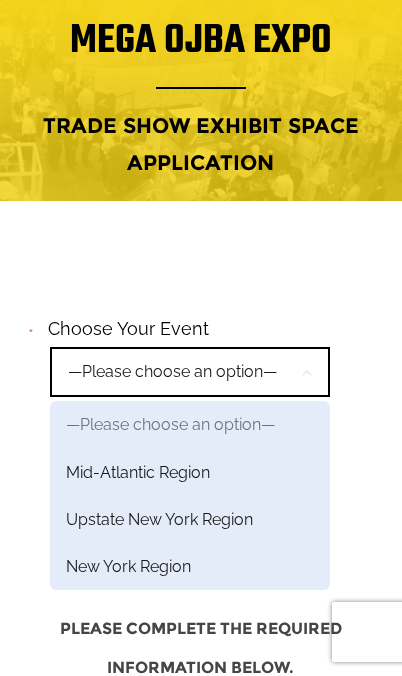 click on "New York Region" at bounding box center (190, 566) 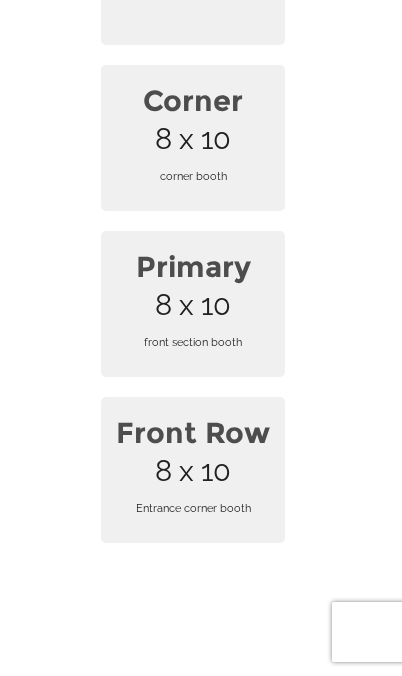 scroll, scrollTop: 2744, scrollLeft: 0, axis: vertical 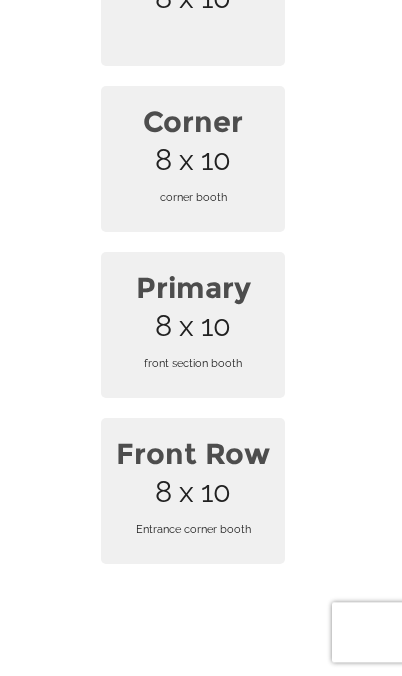 click on "Entrance corner booth" at bounding box center (193, 529) 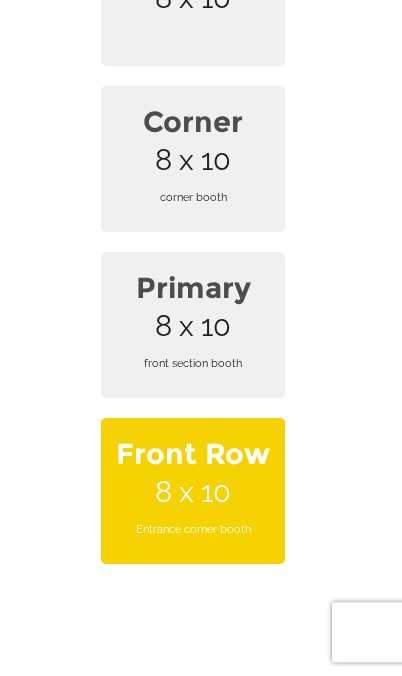 click on "Front Row" at bounding box center [193, 454] 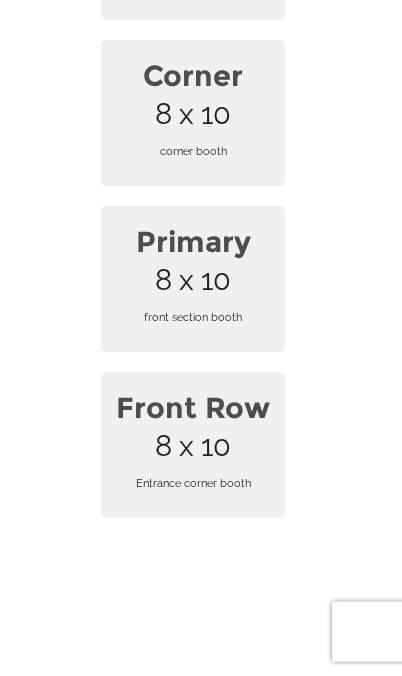 scroll, scrollTop: 2720, scrollLeft: 0, axis: vertical 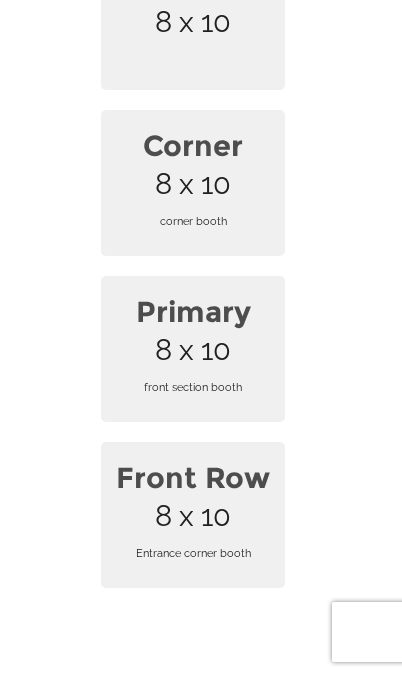 click on "Entrance corner booth" at bounding box center (193, 553) 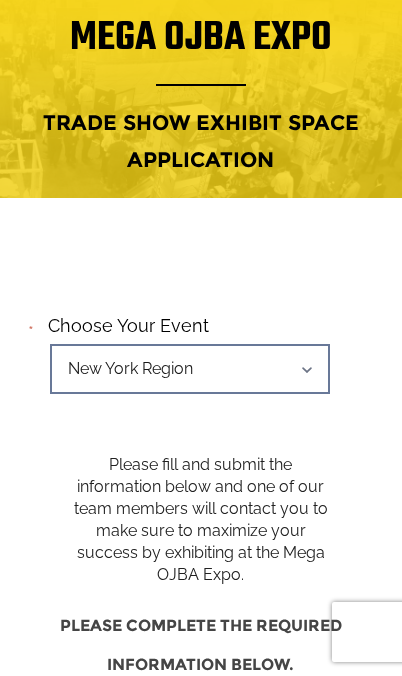 scroll, scrollTop: 0, scrollLeft: 0, axis: both 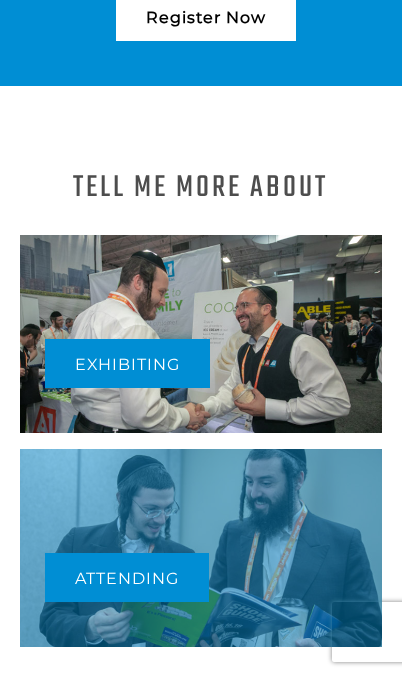 click on "Attending" at bounding box center (127, 577) 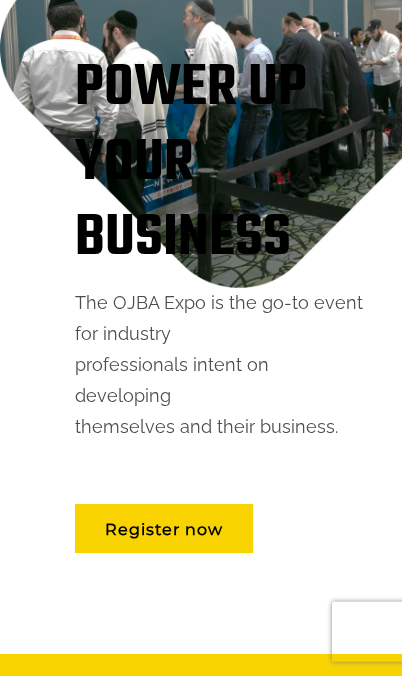 scroll, scrollTop: 438, scrollLeft: 0, axis: vertical 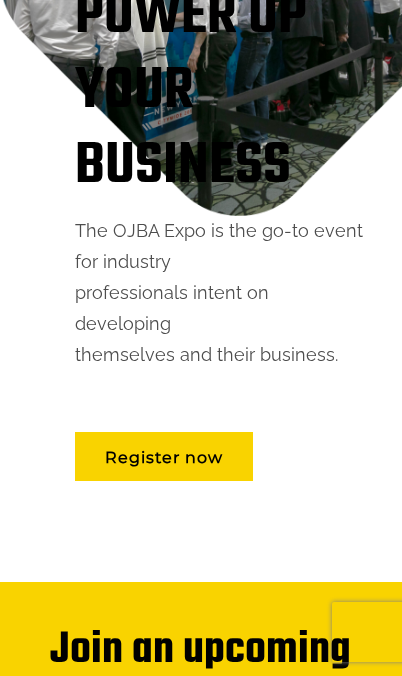 click on "Register now" at bounding box center [164, 456] 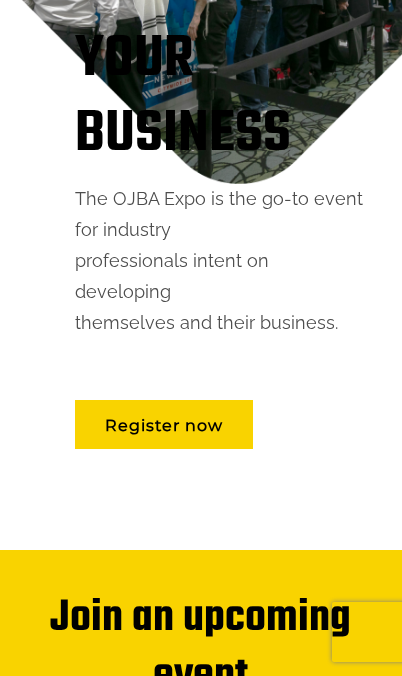 scroll, scrollTop: 262, scrollLeft: 0, axis: vertical 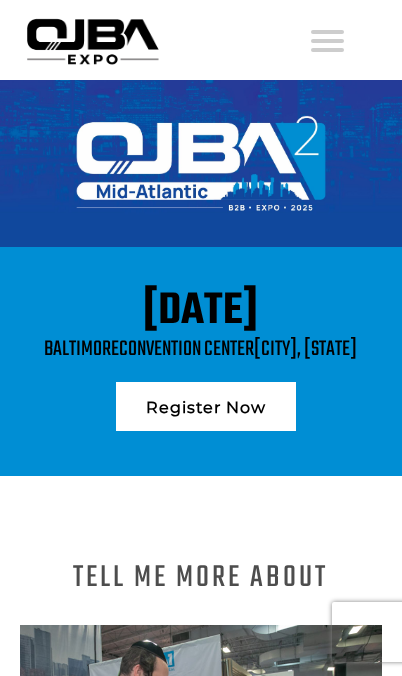 click on "Register Now" at bounding box center [206, 406] 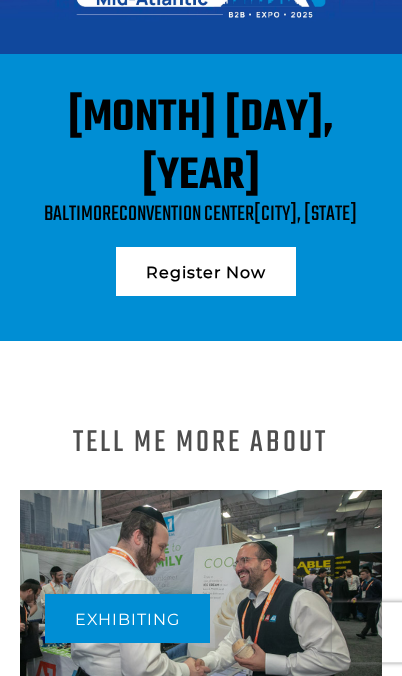 scroll, scrollTop: 407, scrollLeft: 0, axis: vertical 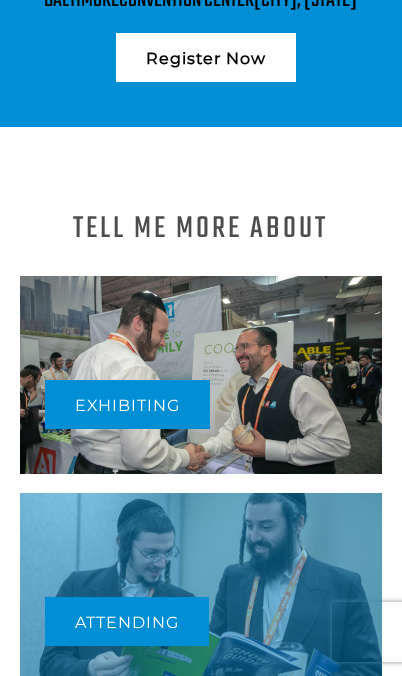 click on "Exhibiting" at bounding box center [127, 404] 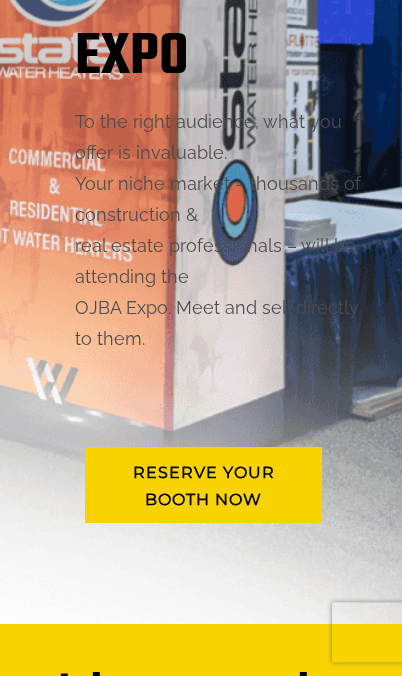 scroll, scrollTop: 549, scrollLeft: 0, axis: vertical 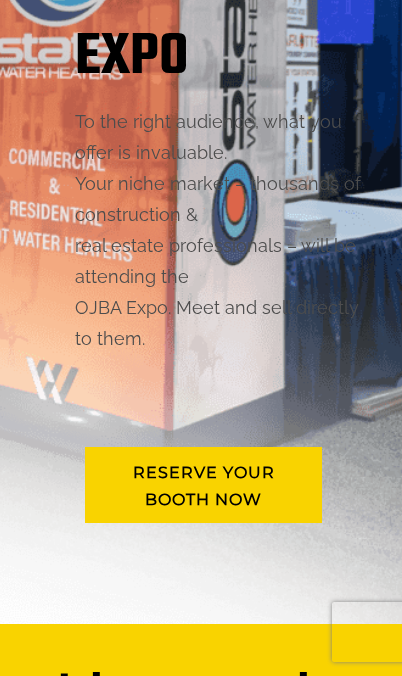 click on "RESERVE YOUR BOOTH NOW" at bounding box center [203, 485] 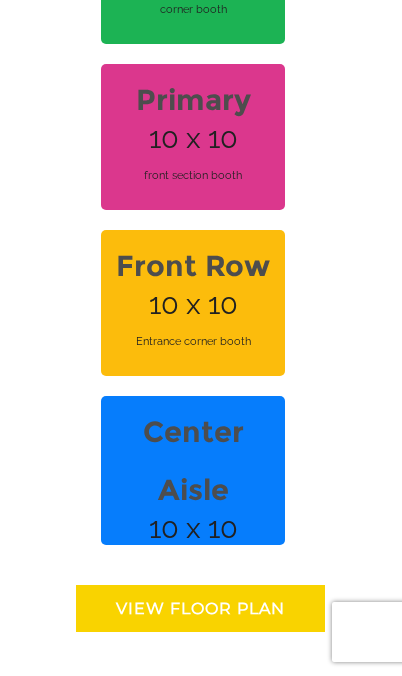 scroll, scrollTop: 3016, scrollLeft: 0, axis: vertical 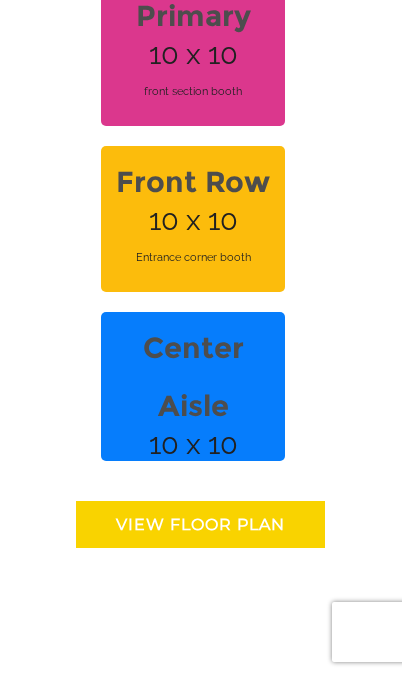click on "View floor Plan" at bounding box center [200, 524] 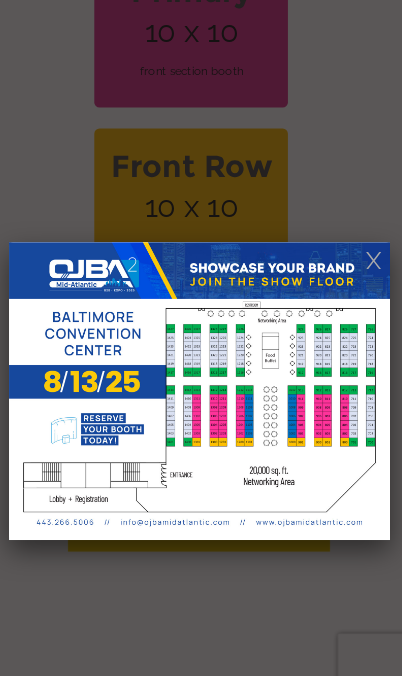 scroll, scrollTop: 3082, scrollLeft: 0, axis: vertical 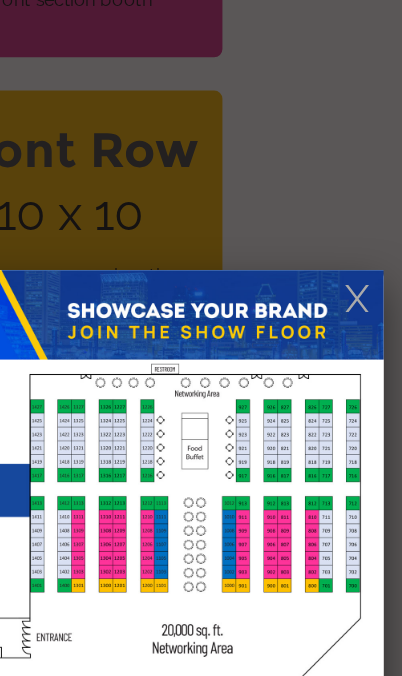 click at bounding box center (366, 304) 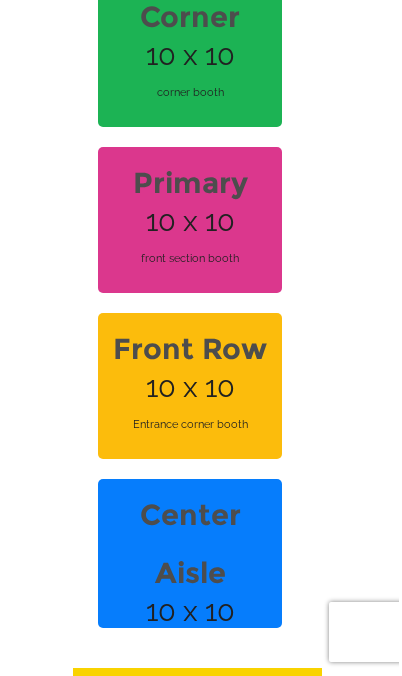 scroll, scrollTop: 2910, scrollLeft: 0, axis: vertical 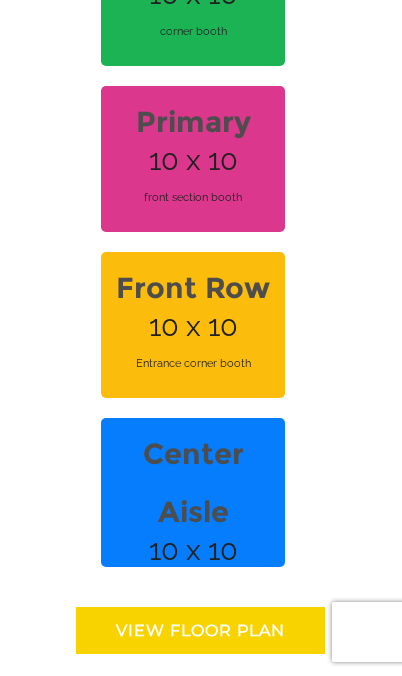 click on "View floor Plan" at bounding box center (200, 630) 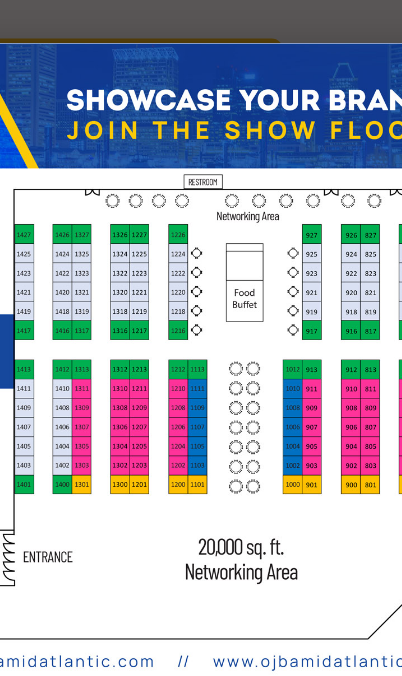 scroll, scrollTop: 2947, scrollLeft: 0, axis: vertical 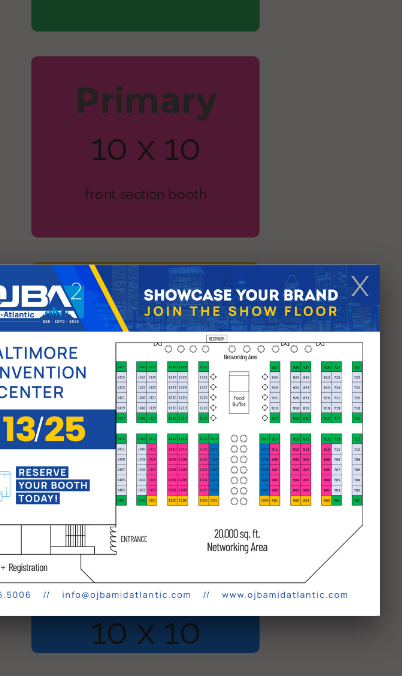 click at bounding box center [366, 232] 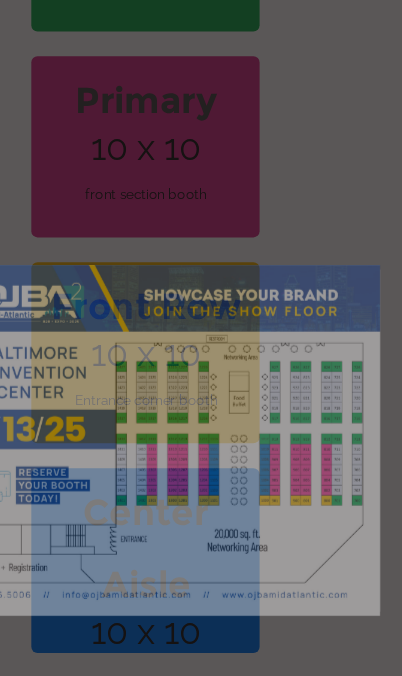 click at bounding box center (201, 358) 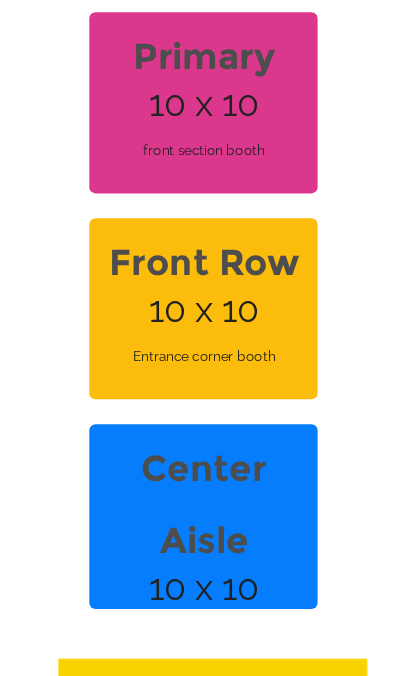 scroll, scrollTop: 2950, scrollLeft: 0, axis: vertical 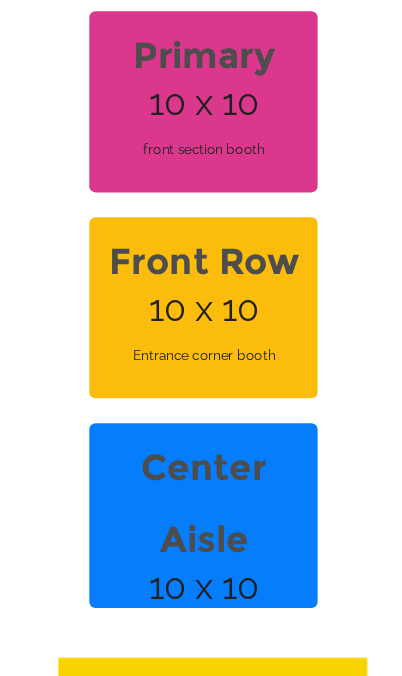 click on "View floor Plan" at bounding box center (200, 590) 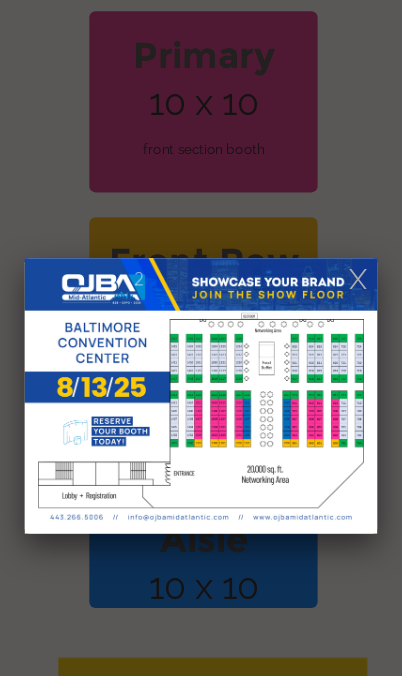 scroll, scrollTop: 2949, scrollLeft: 0, axis: vertical 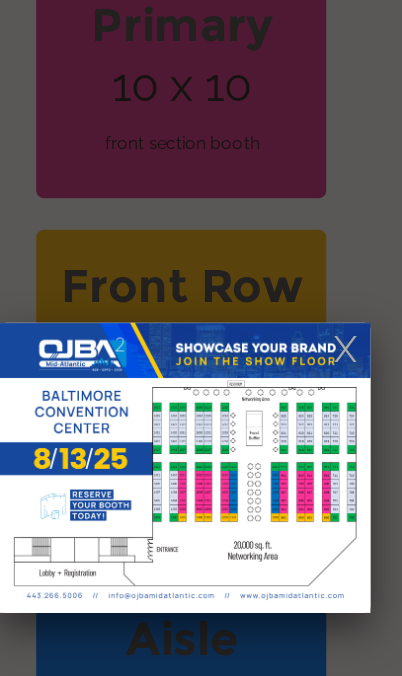 click at bounding box center [195, 364] 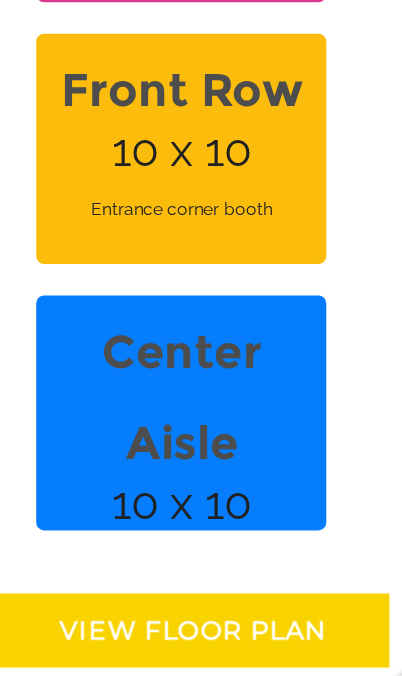 scroll, scrollTop: 2967, scrollLeft: 0, axis: vertical 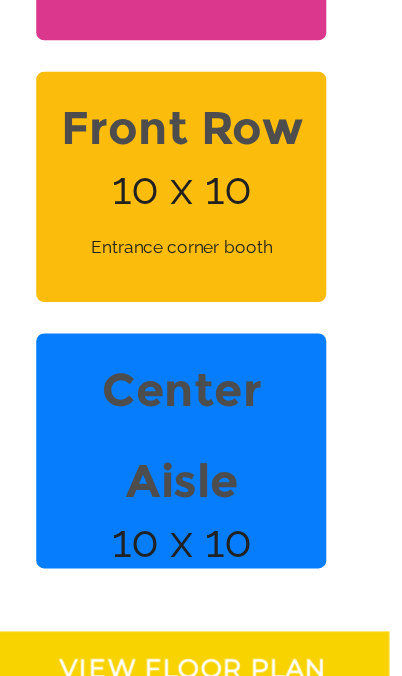 click on "Center Aisle" at bounding box center (193, 426) 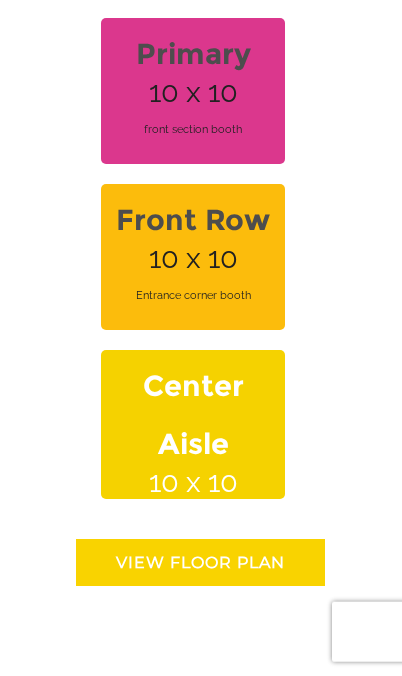 scroll, scrollTop: 2979, scrollLeft: 0, axis: vertical 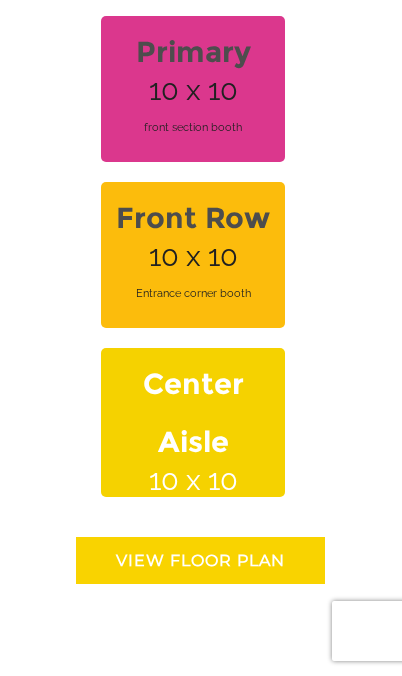 click on "Center Aisle" at bounding box center [193, 414] 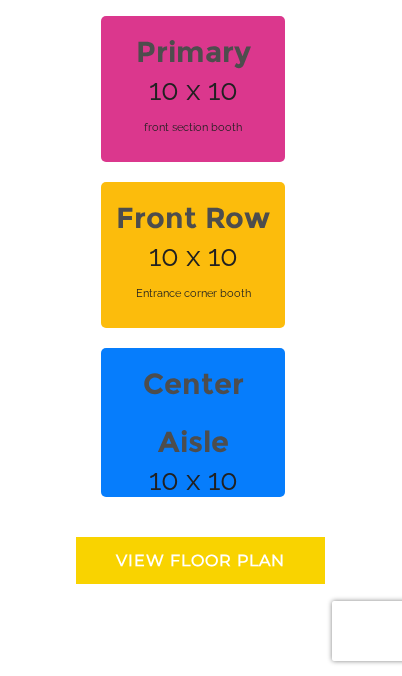 click on "Center Aisle" at bounding box center (193, 414) 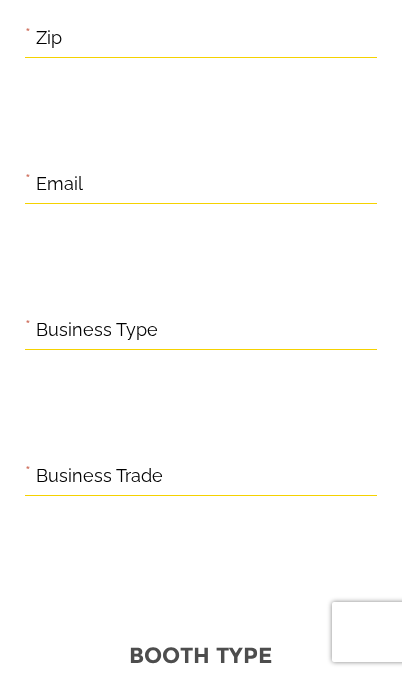 scroll, scrollTop: 1901, scrollLeft: 0, axis: vertical 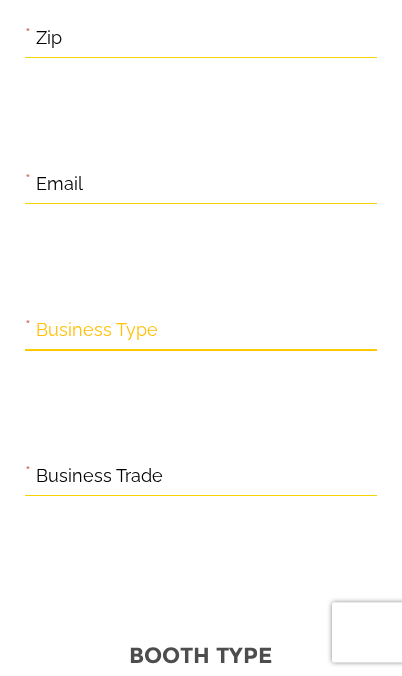 click on "Business Type" at bounding box center (201, 330) 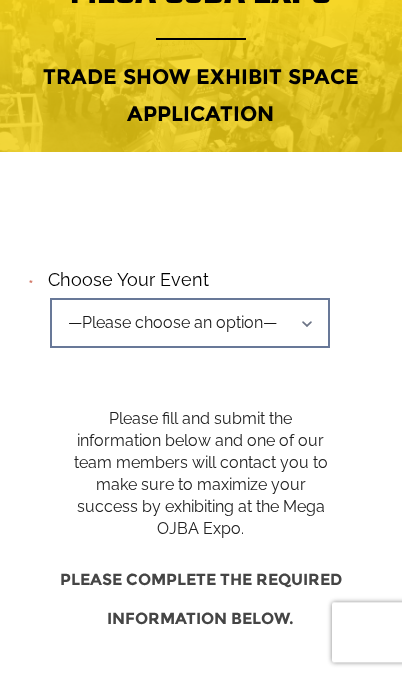 scroll, scrollTop: 156, scrollLeft: 0, axis: vertical 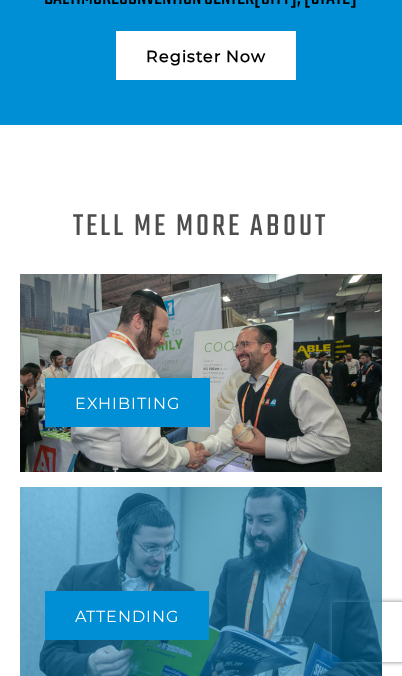 click on "Exhibiting" at bounding box center (127, 402) 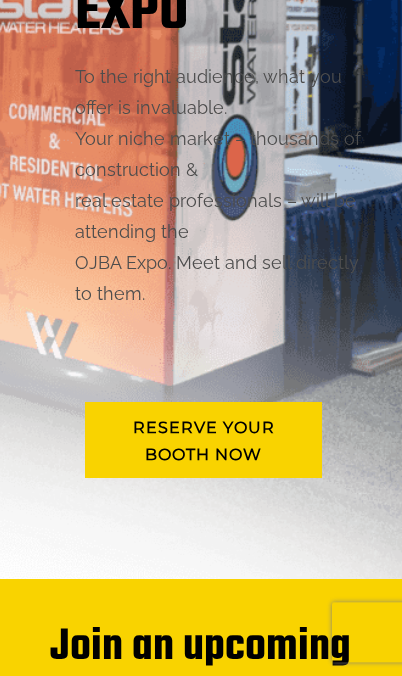 scroll, scrollTop: 611, scrollLeft: 0, axis: vertical 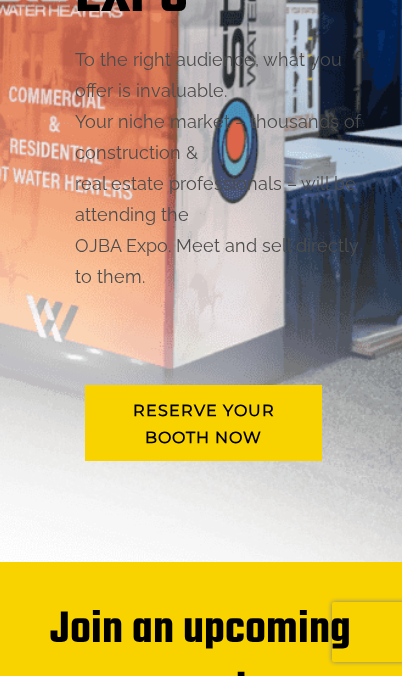 click on "RESERVE YOUR BOOTH NOW" at bounding box center [203, 423] 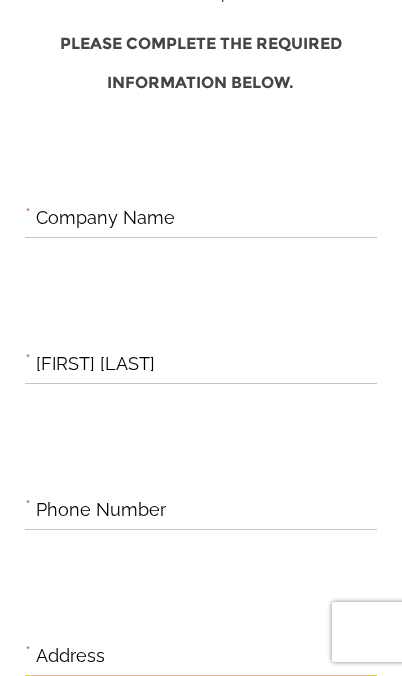 scroll, scrollTop: 925, scrollLeft: 0, axis: vertical 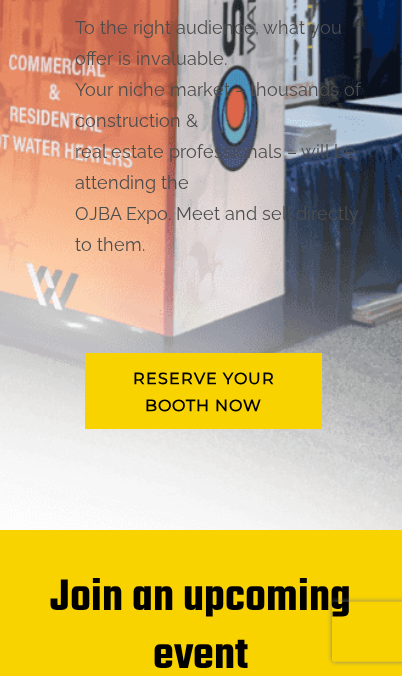 click on "RESERVE YOUR BOOTH NOW" at bounding box center (203, 391) 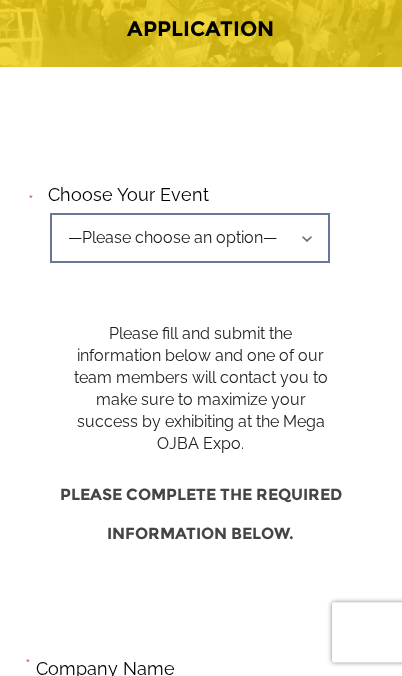 scroll, scrollTop: 211, scrollLeft: 0, axis: vertical 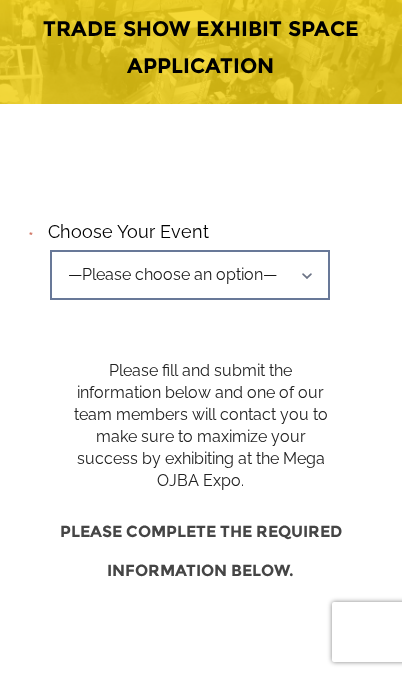 click on "—Please choose an option—" at bounding box center [190, 274] 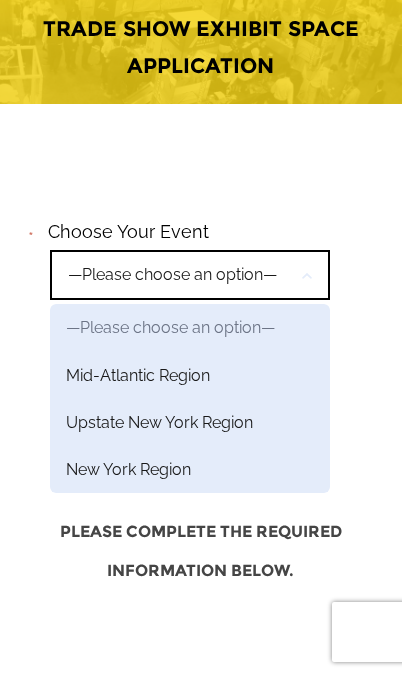 click on "**********" at bounding box center (201, 260) 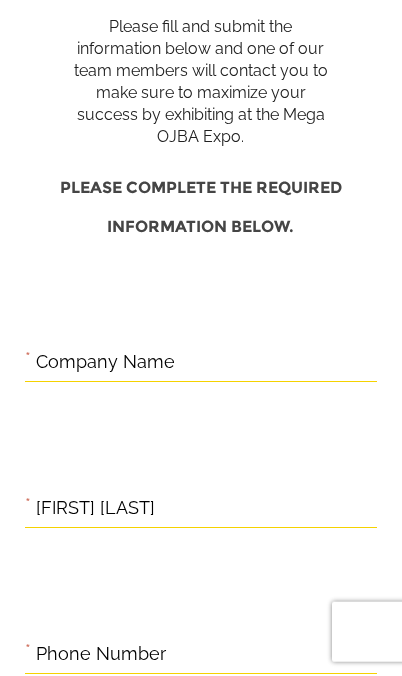 scroll, scrollTop: 556, scrollLeft: 0, axis: vertical 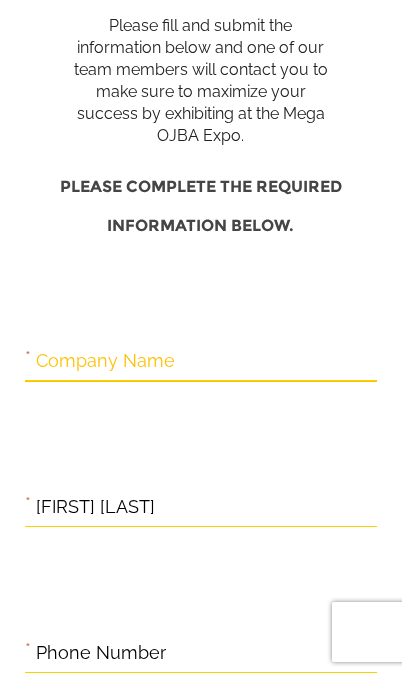 click on "Company Name" at bounding box center (201, 361) 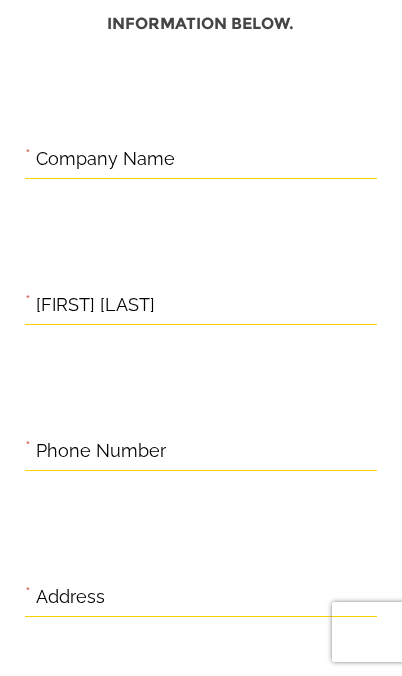 scroll, scrollTop: 760, scrollLeft: 0, axis: vertical 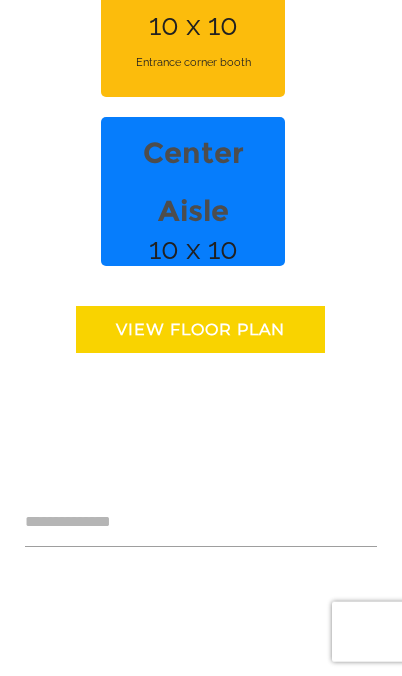 click on "View floor Plan" at bounding box center [200, 329] 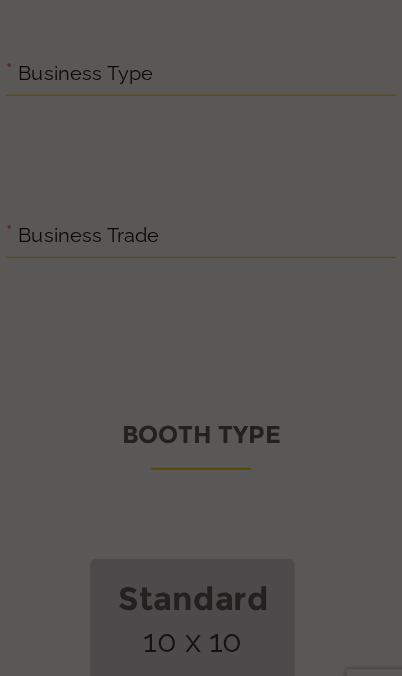 scroll, scrollTop: 1831, scrollLeft: 0, axis: vertical 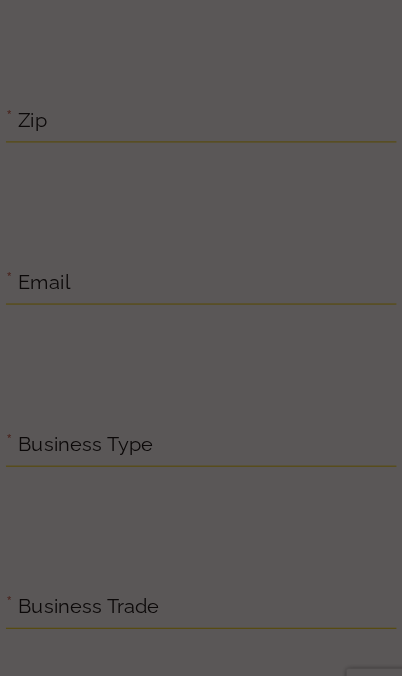 click at bounding box center [201, 338] 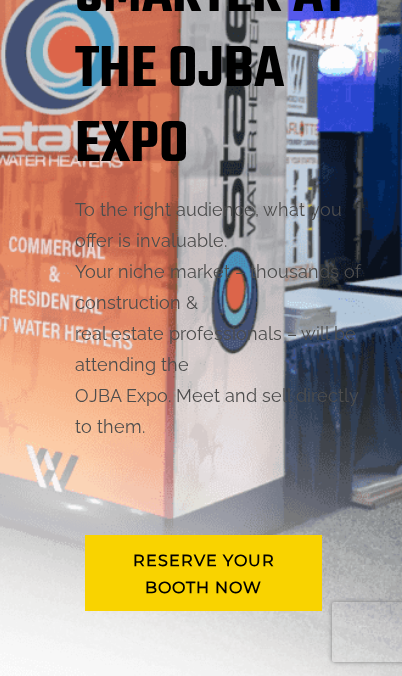 scroll, scrollTop: 0, scrollLeft: 0, axis: both 